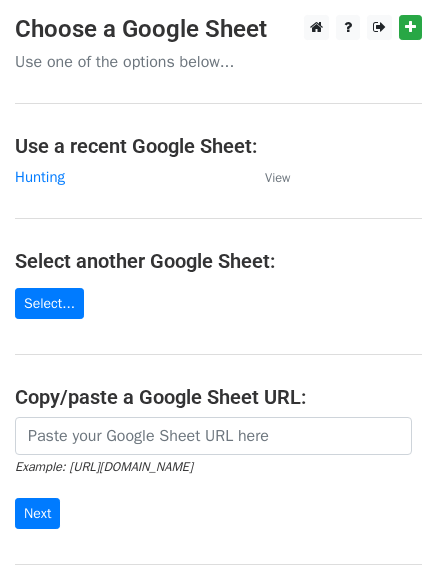 scroll, scrollTop: 0, scrollLeft: 0, axis: both 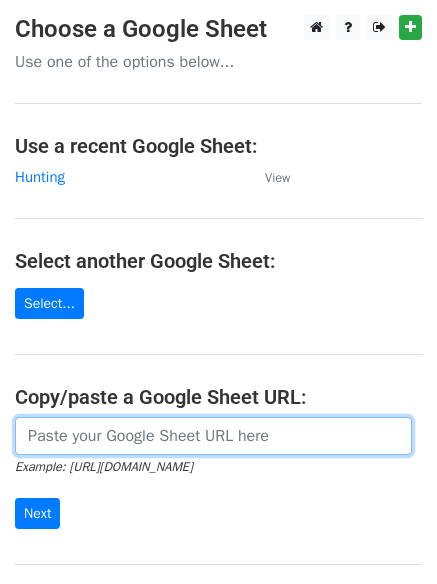 click at bounding box center (213, 436) 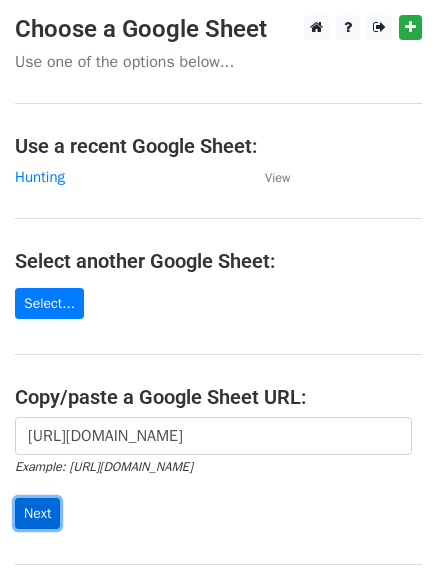 click on "Next" at bounding box center (37, 513) 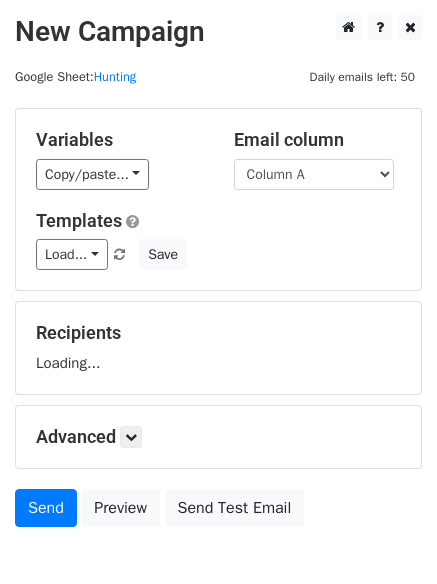 scroll, scrollTop: 0, scrollLeft: 0, axis: both 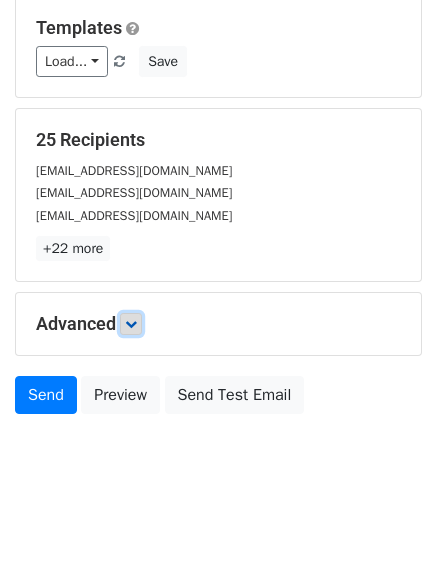 click at bounding box center (131, 324) 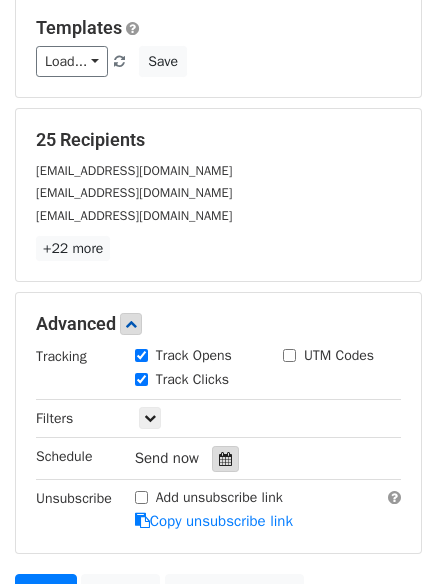 click at bounding box center (225, 459) 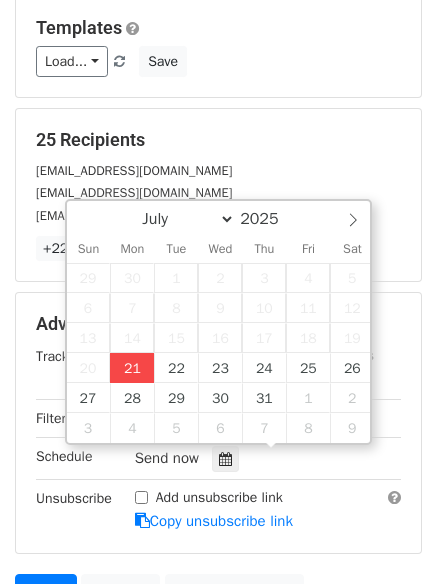 type on "2025-07-21 14:03" 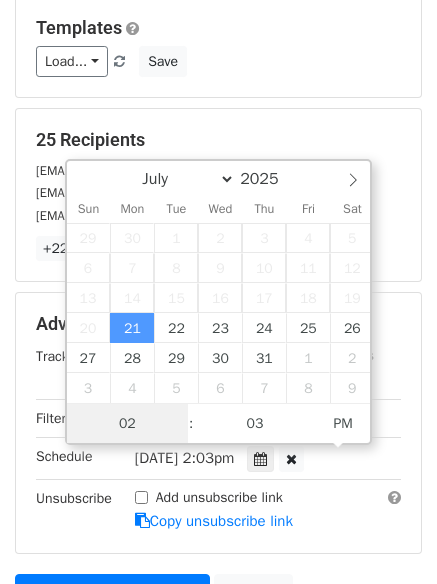 scroll, scrollTop: 1, scrollLeft: 0, axis: vertical 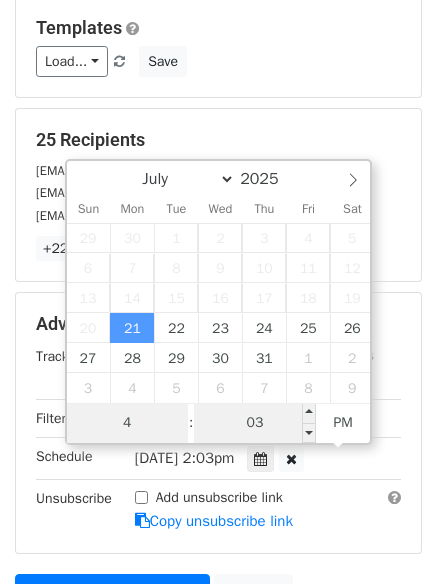 type on "4" 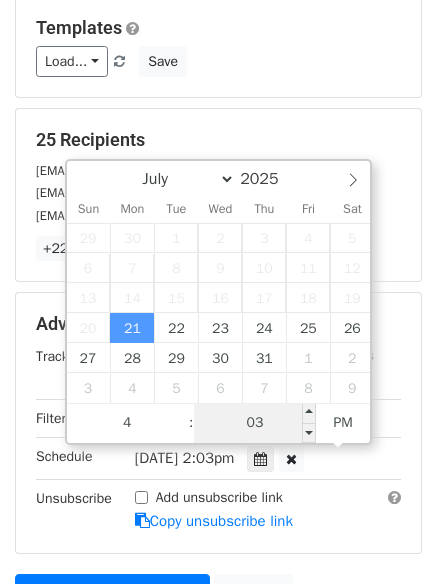 type on "2025-07-21 16:03" 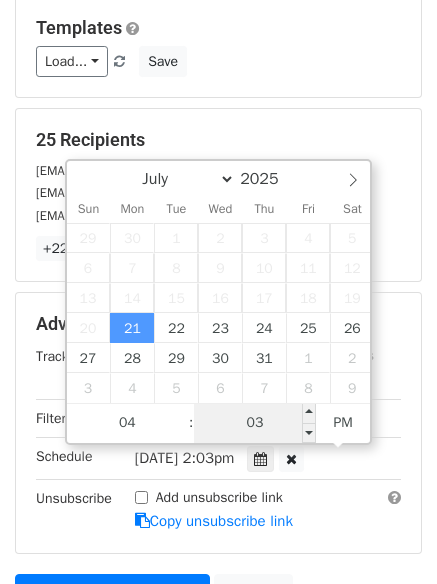 click on "03" at bounding box center (255, 423) 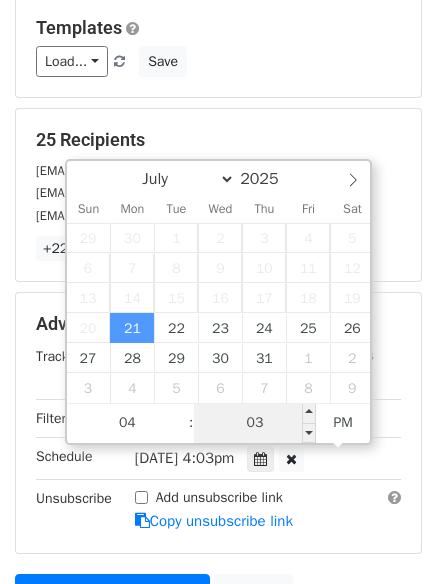 type on "0" 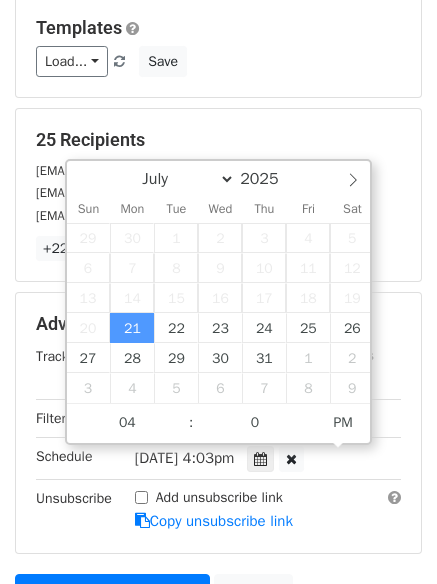 type on "2025-07-21 16:00" 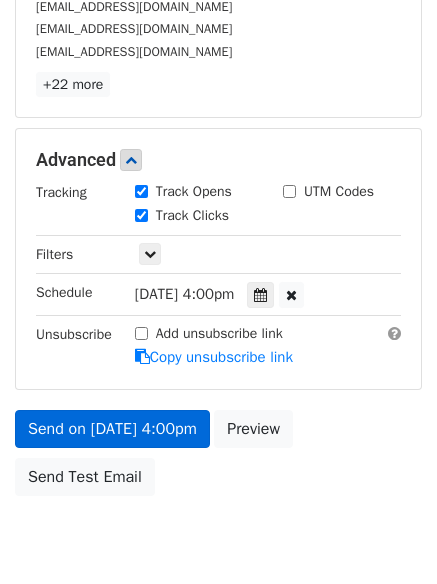 scroll, scrollTop: 437, scrollLeft: 0, axis: vertical 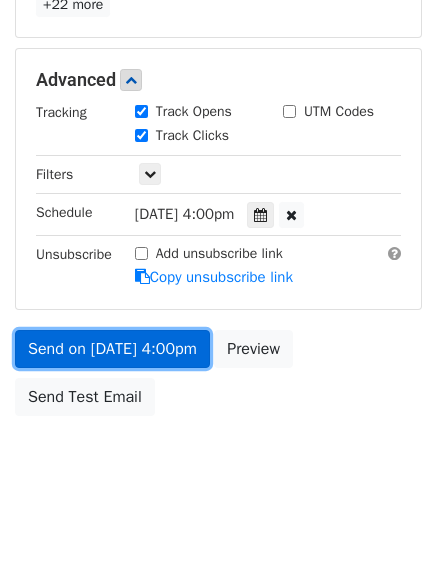 click on "Send on Jul 21 at 4:00pm" at bounding box center [112, 349] 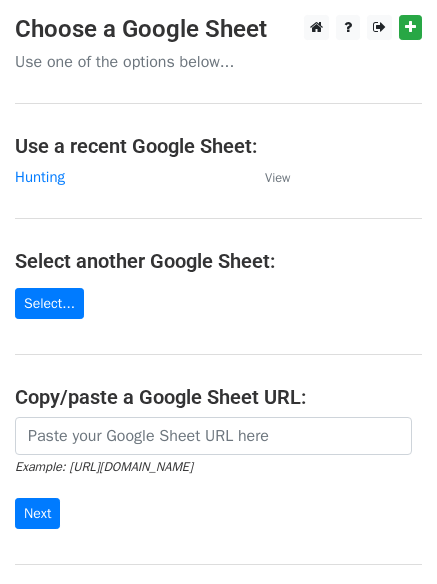 scroll, scrollTop: 0, scrollLeft: 0, axis: both 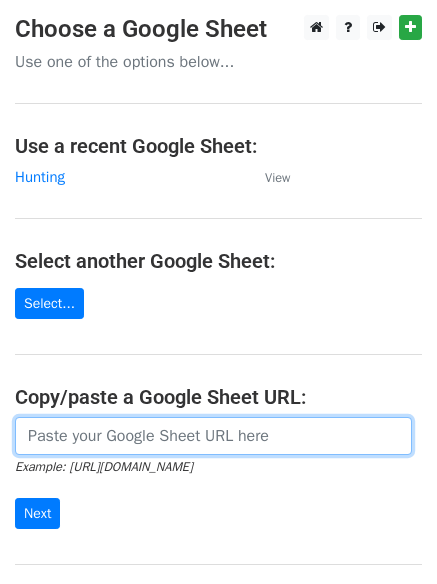 click at bounding box center (213, 436) 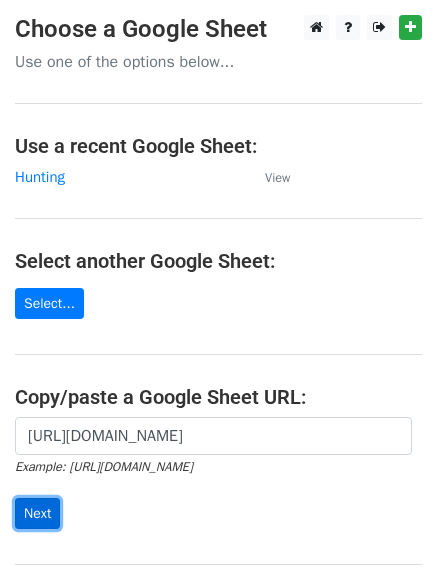 click on "Next" at bounding box center (37, 513) 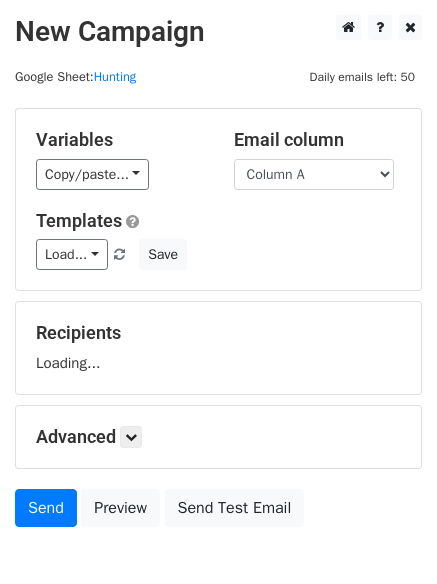scroll, scrollTop: 0, scrollLeft: 0, axis: both 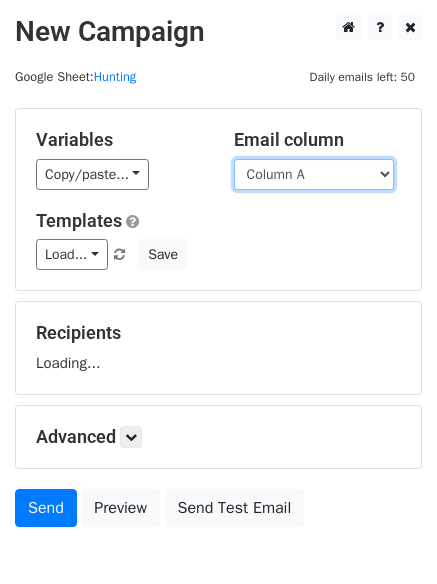 click on "Column A
Column B" at bounding box center (314, 174) 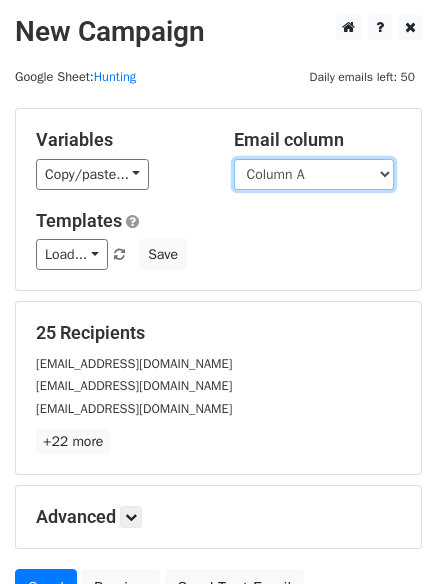 click on "Column A
Column B" at bounding box center [314, 174] 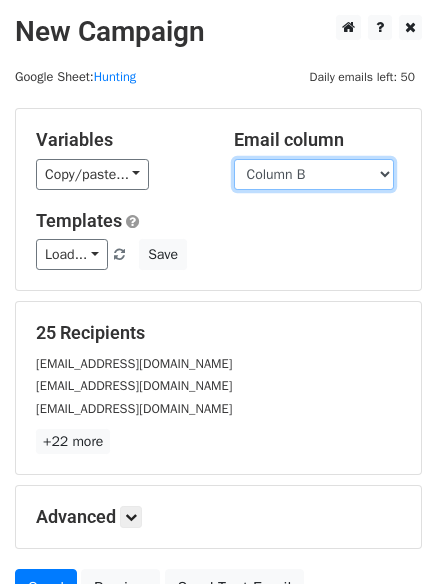 click on "Column A
Column B" at bounding box center (314, 174) 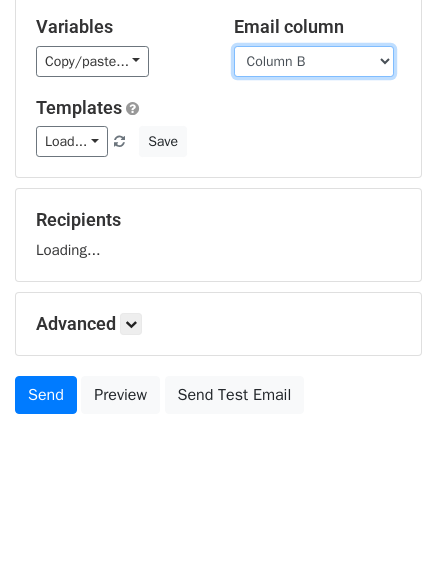 scroll, scrollTop: 116, scrollLeft: 0, axis: vertical 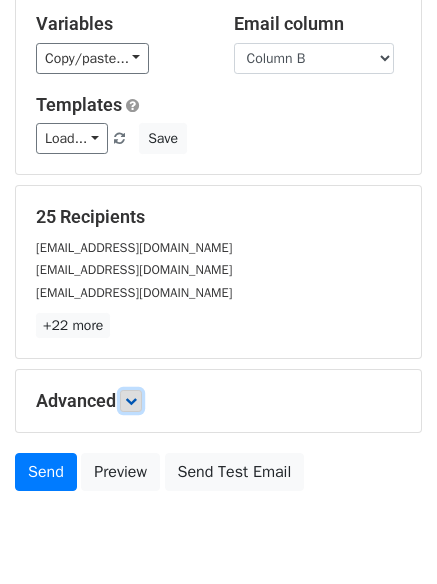 click at bounding box center [131, 401] 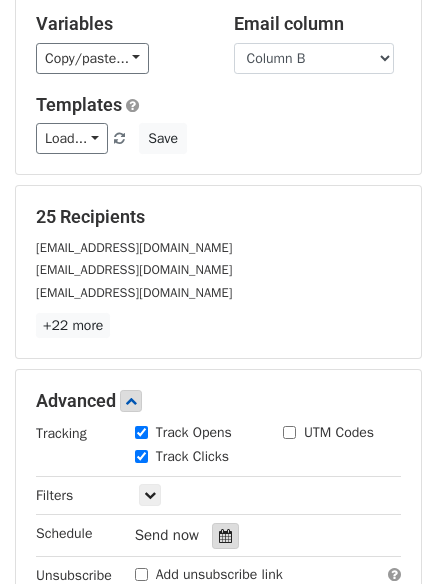 click at bounding box center (225, 536) 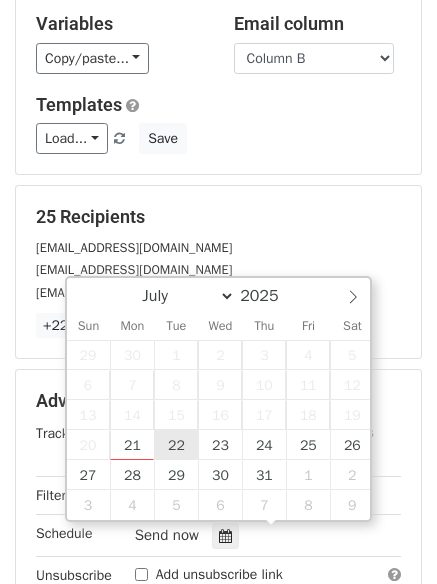 type on "2025-07-22 12:00" 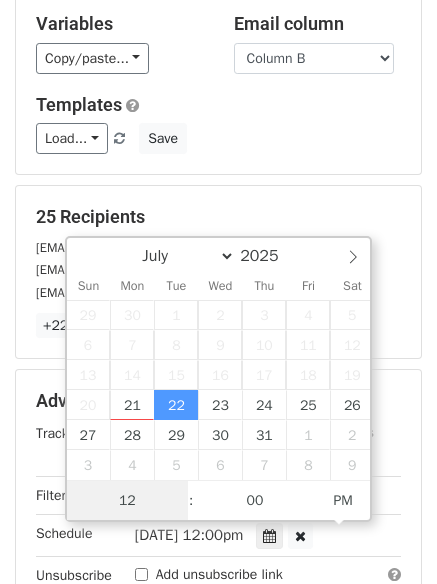 scroll, scrollTop: 1, scrollLeft: 0, axis: vertical 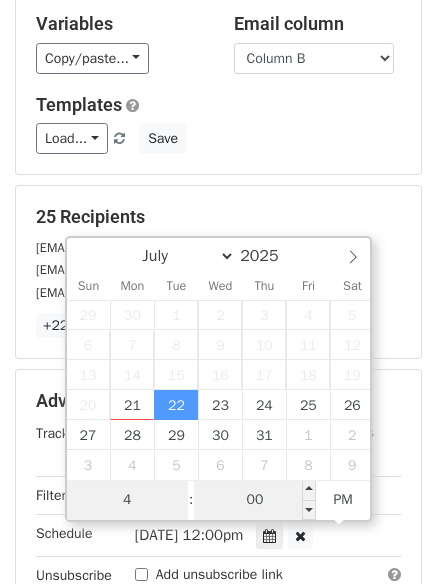 type on "4" 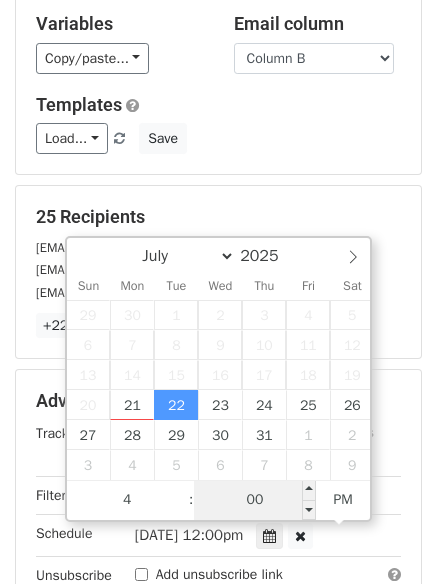 type on "2025-07-22 16:00" 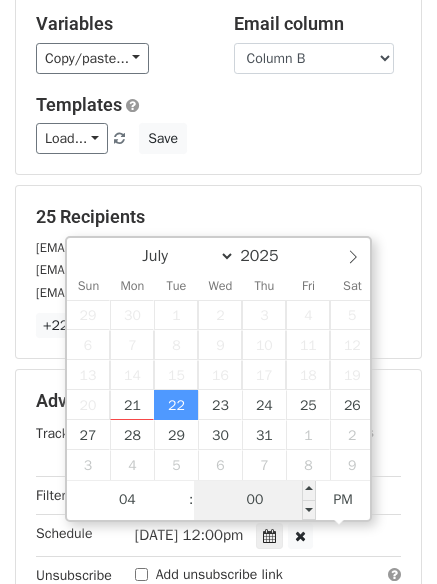 click on "00" at bounding box center [255, 500] 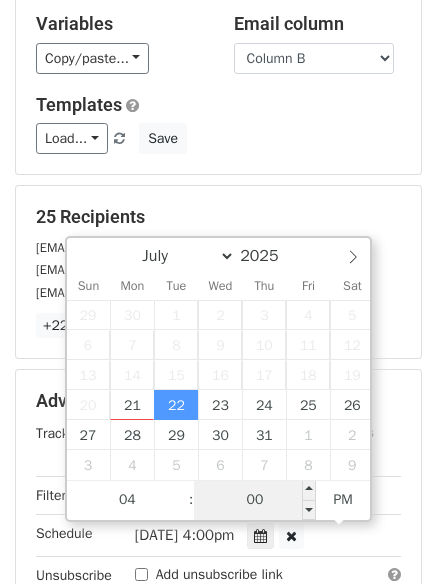 type on "5" 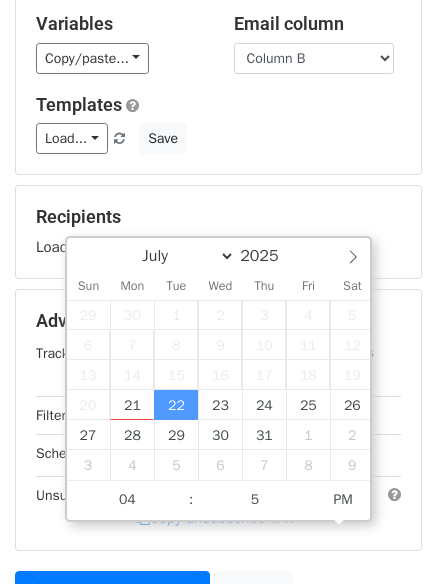 type on "2025-07-22 16:05" 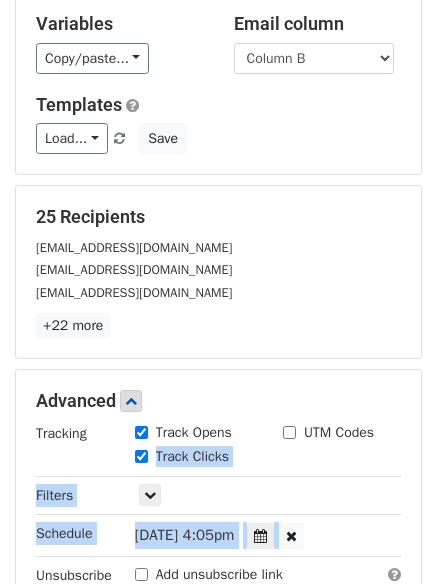 drag, startPoint x: 436, startPoint y: 363, endPoint x: 451, endPoint y: 536, distance: 173.64908 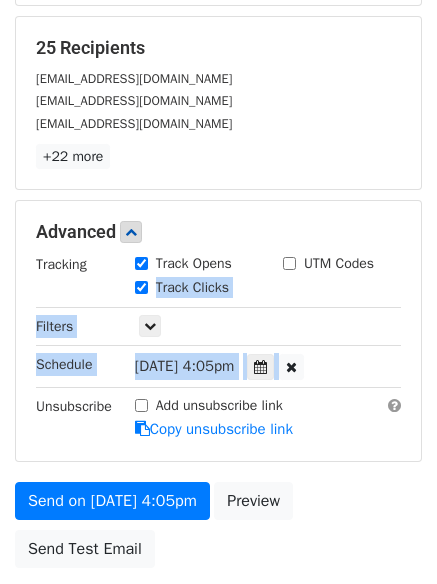 scroll, scrollTop: 408, scrollLeft: 0, axis: vertical 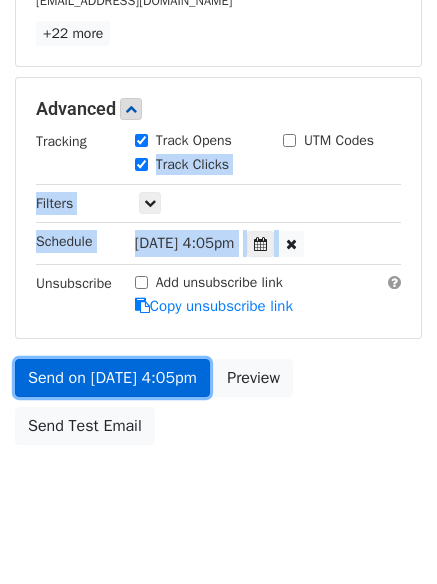 click on "Send on Jul 22 at 4:05pm" at bounding box center (112, 378) 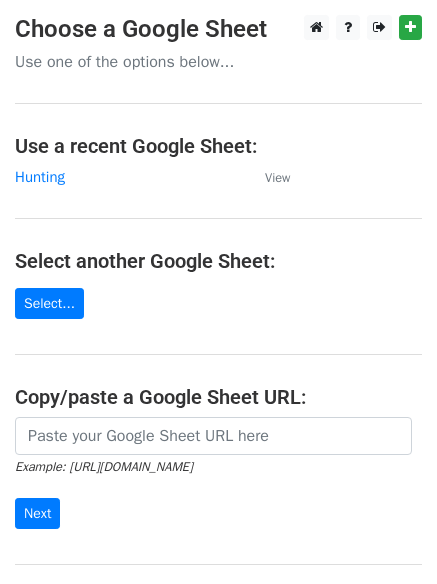 scroll, scrollTop: 0, scrollLeft: 0, axis: both 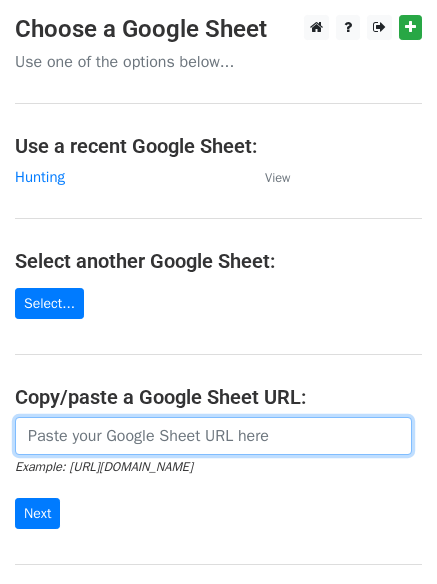 click at bounding box center [213, 436] 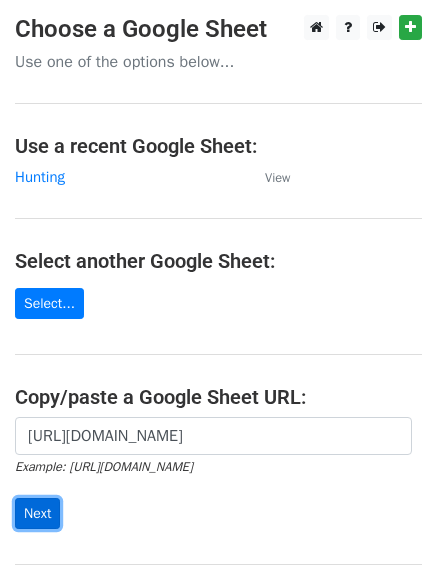 click on "Next" at bounding box center [37, 513] 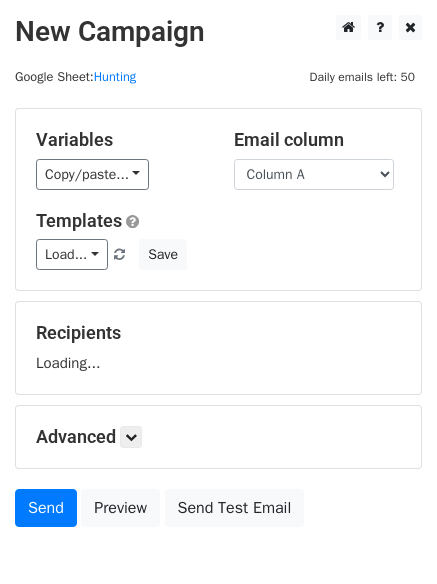 scroll, scrollTop: 0, scrollLeft: 0, axis: both 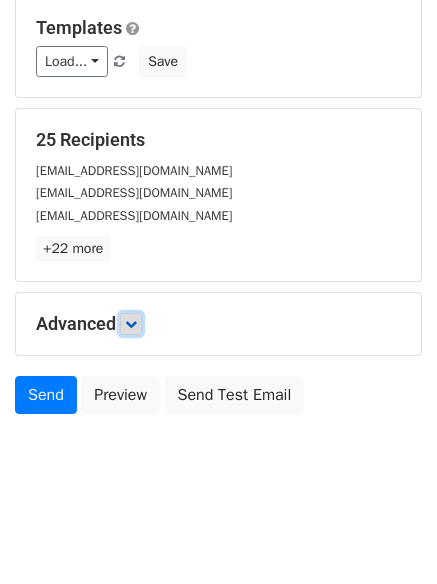 click at bounding box center (131, 324) 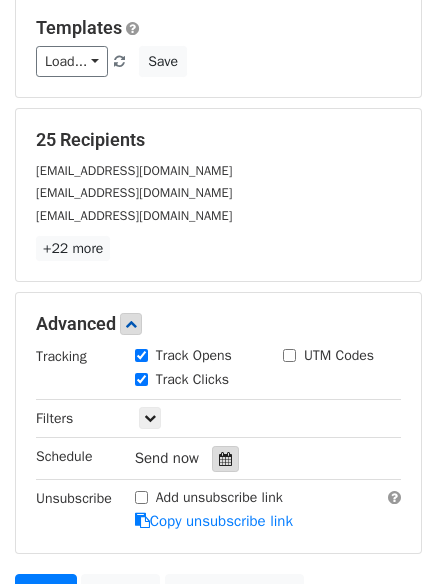 click at bounding box center (225, 459) 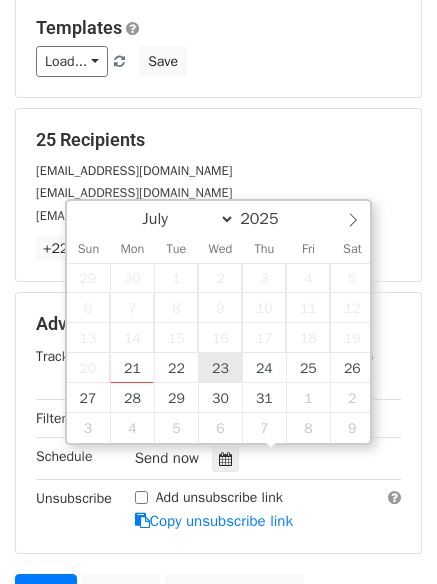 type on "[DATE] 12:00" 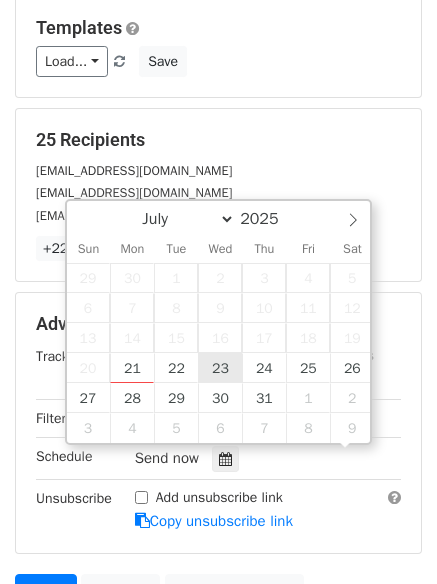 scroll, scrollTop: 1, scrollLeft: 0, axis: vertical 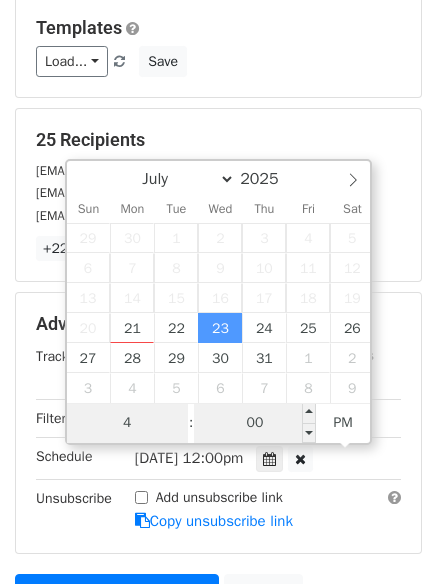 type on "4" 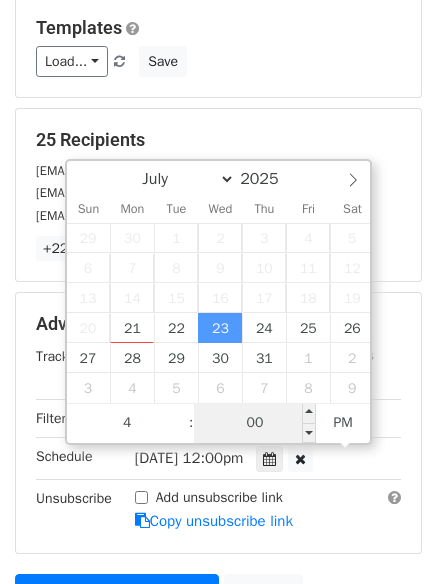 type on "[DATE] 16:00" 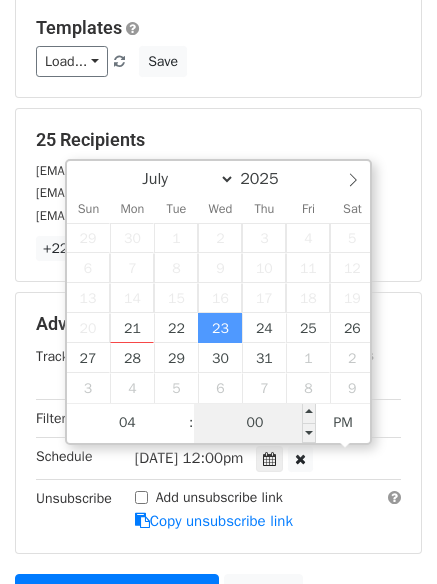click on "00" at bounding box center [255, 423] 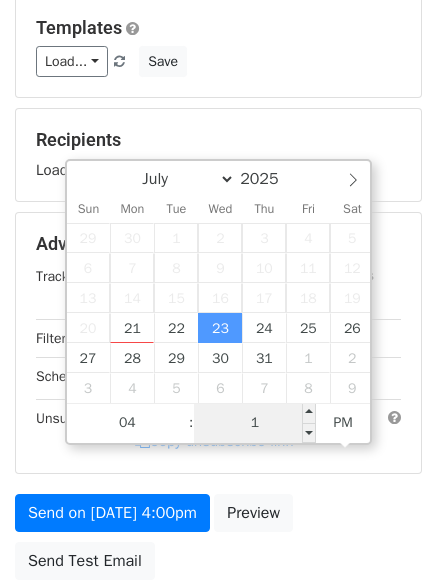 type on "10" 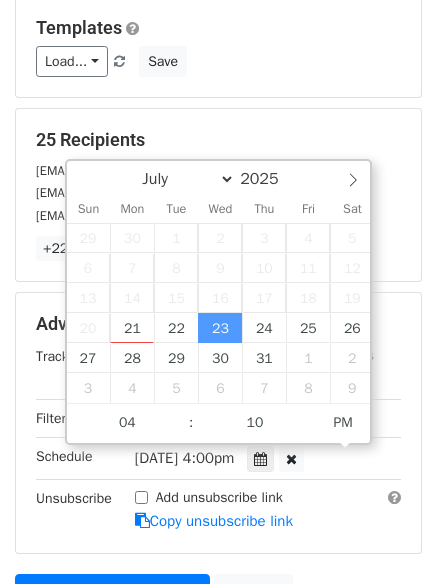 type on "2025-07-23 16:10" 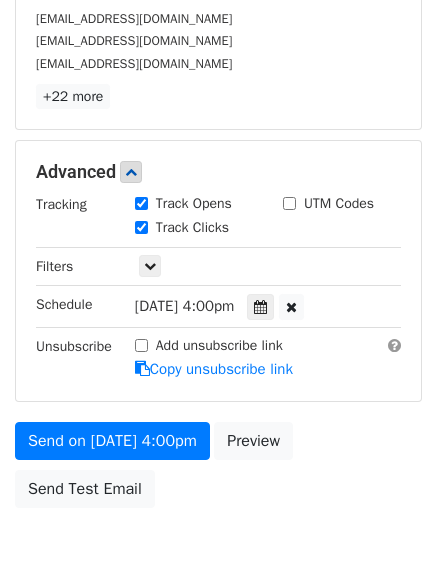 scroll, scrollTop: 437, scrollLeft: 0, axis: vertical 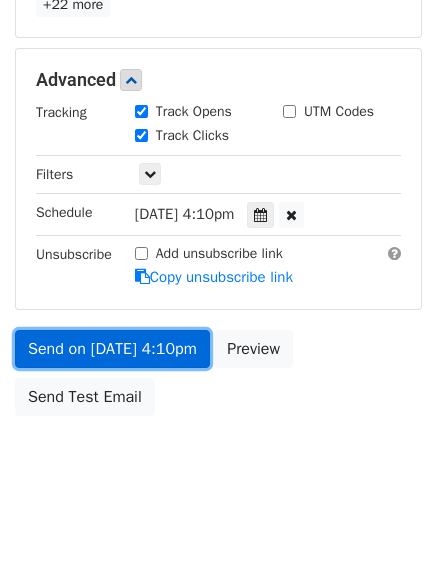 click on "Send on Jul 23 at 4:10pm" at bounding box center [112, 349] 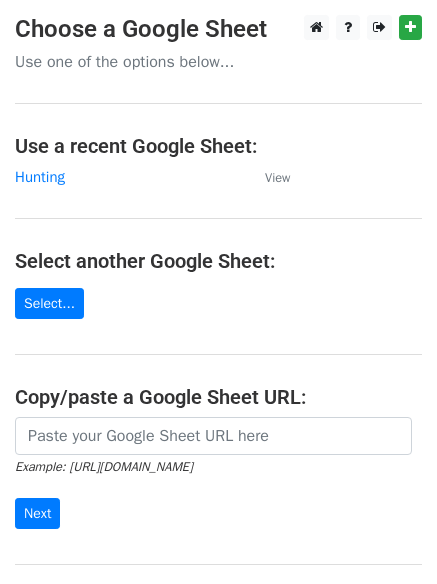 scroll, scrollTop: 0, scrollLeft: 0, axis: both 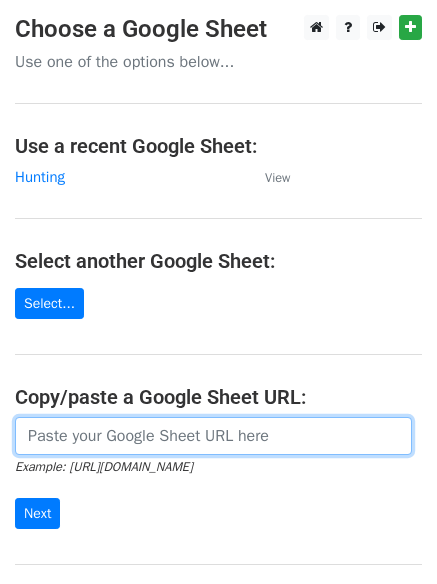 click at bounding box center (213, 436) 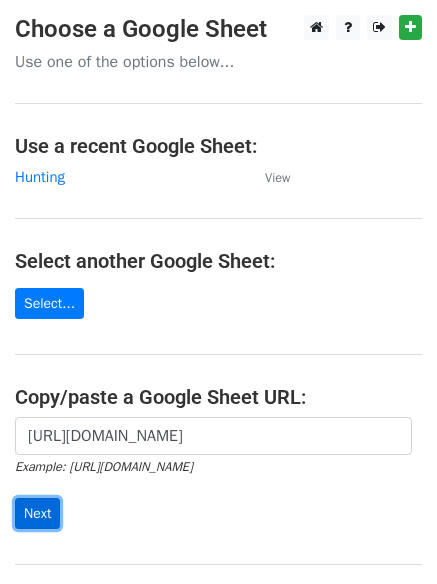 click on "Next" at bounding box center (37, 513) 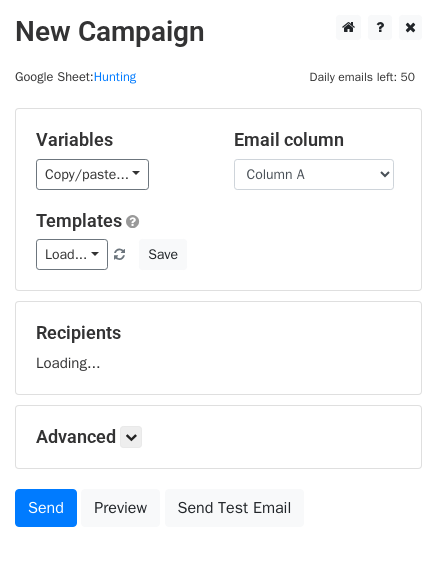 scroll, scrollTop: 0, scrollLeft: 0, axis: both 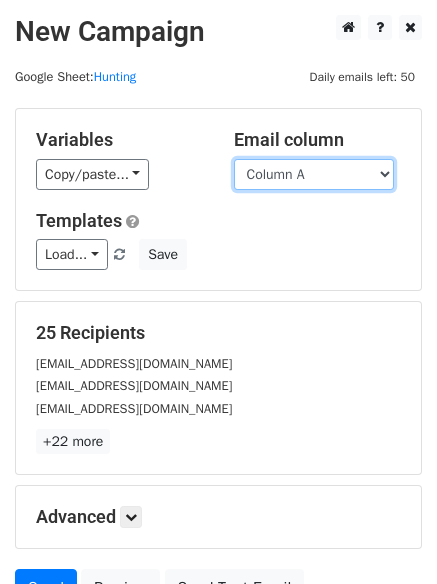 click on "Column A
Column B" at bounding box center [314, 174] 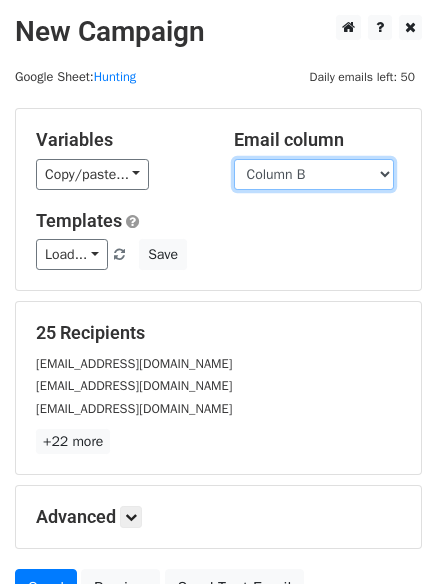 click on "Column A
Column B" at bounding box center [314, 174] 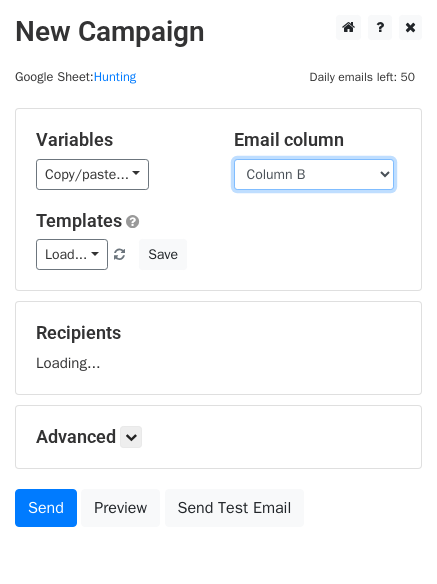 scroll, scrollTop: 91, scrollLeft: 0, axis: vertical 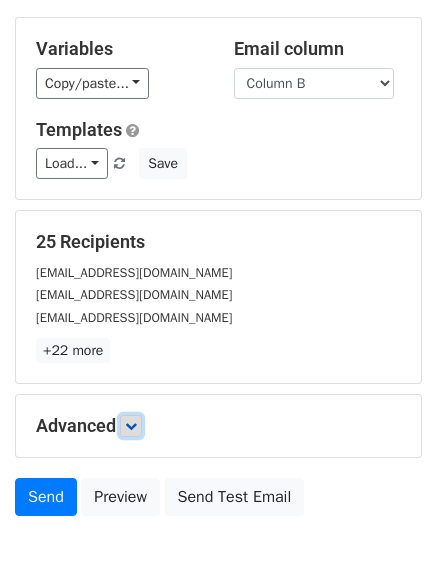 click at bounding box center [131, 426] 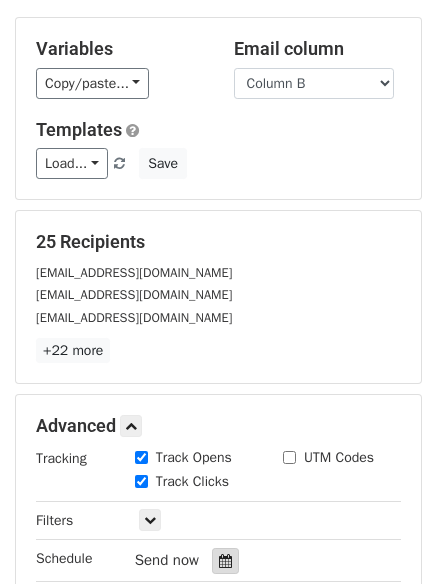 click at bounding box center [225, 561] 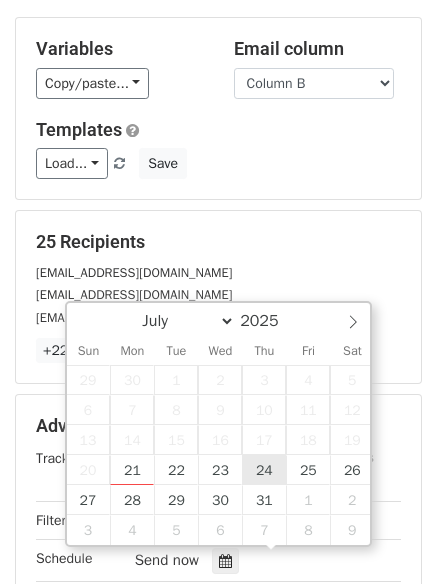 type on "[DATE] 12:00" 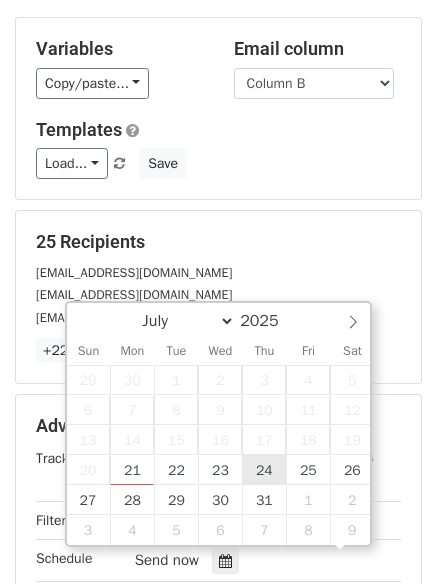 scroll, scrollTop: 1, scrollLeft: 0, axis: vertical 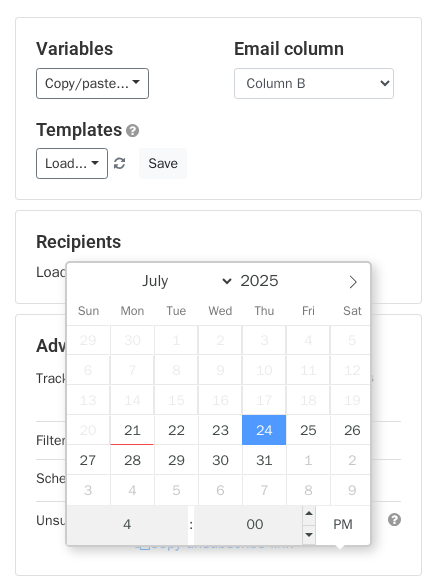 type on "4" 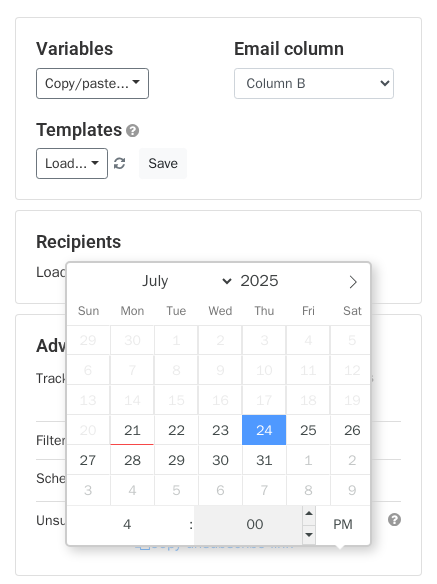 type on "[DATE] 16:00" 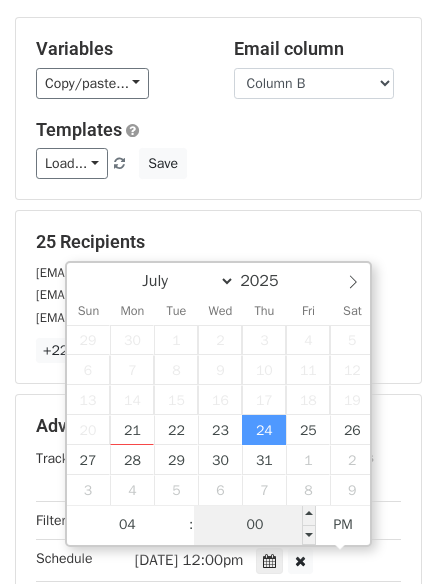 click on "00" at bounding box center [255, 525] 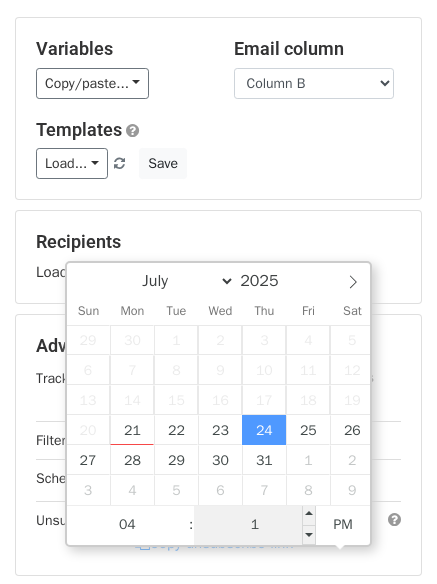 type on "15" 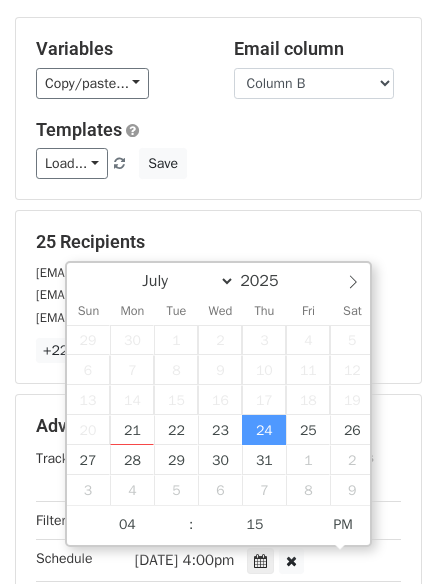 type on "[DATE] 16:15" 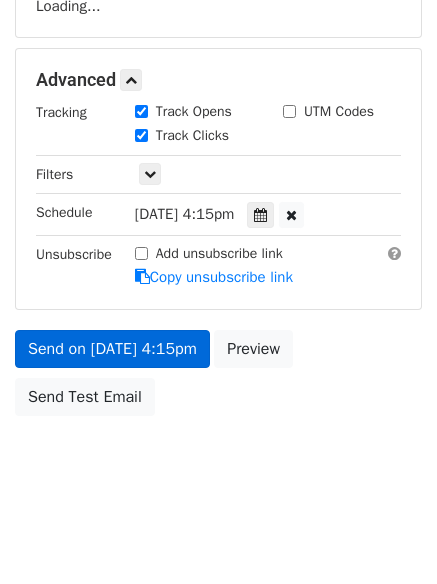 scroll, scrollTop: 433, scrollLeft: 0, axis: vertical 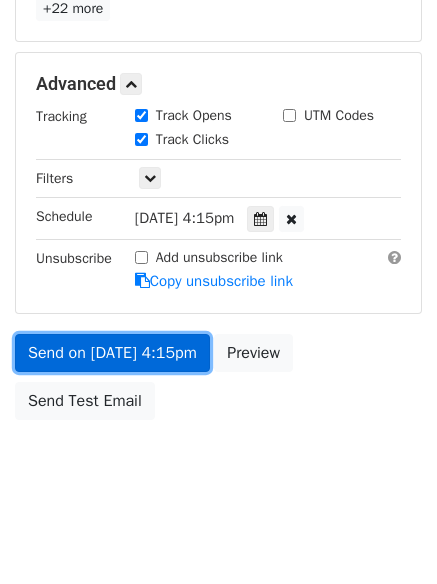 click on "Send on [DATE] 4:15pm" at bounding box center (112, 353) 